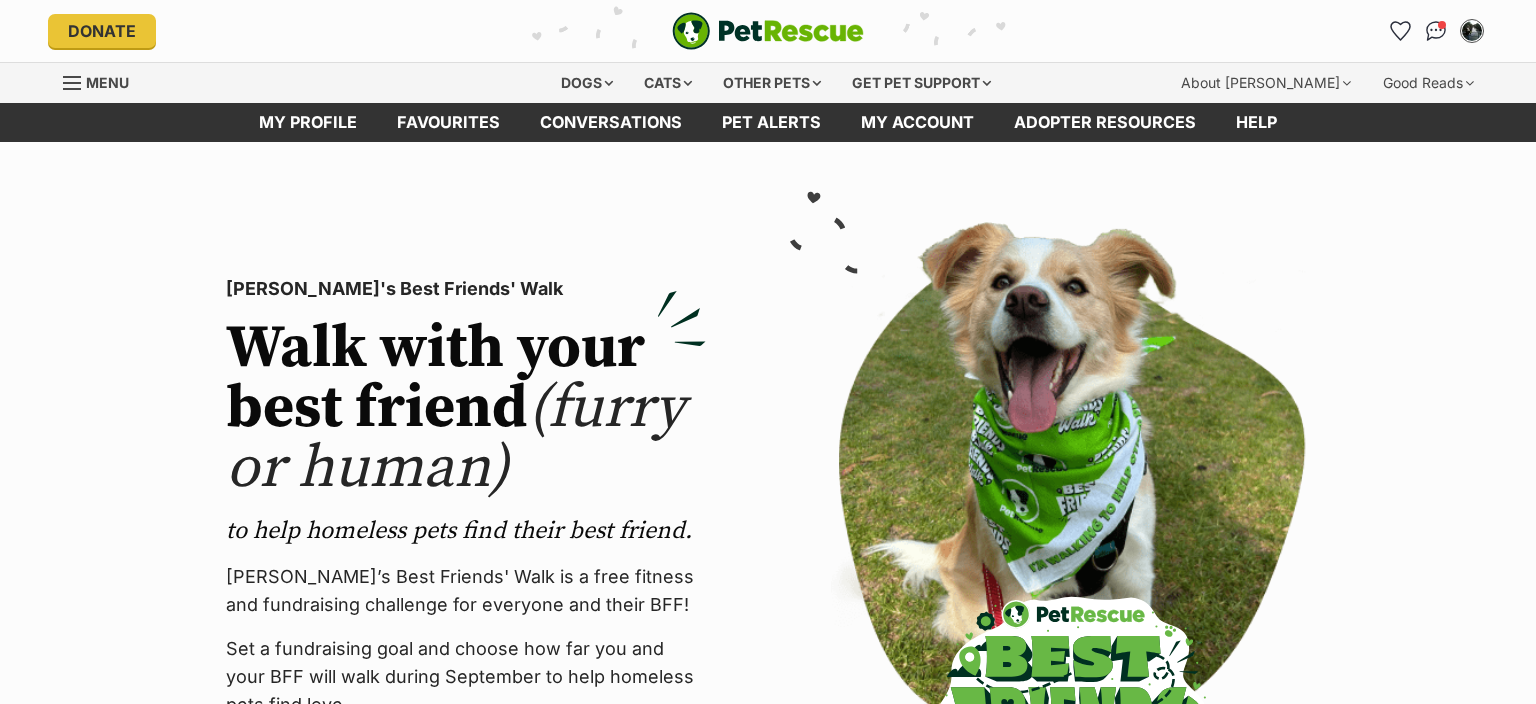 scroll, scrollTop: 0, scrollLeft: 0, axis: both 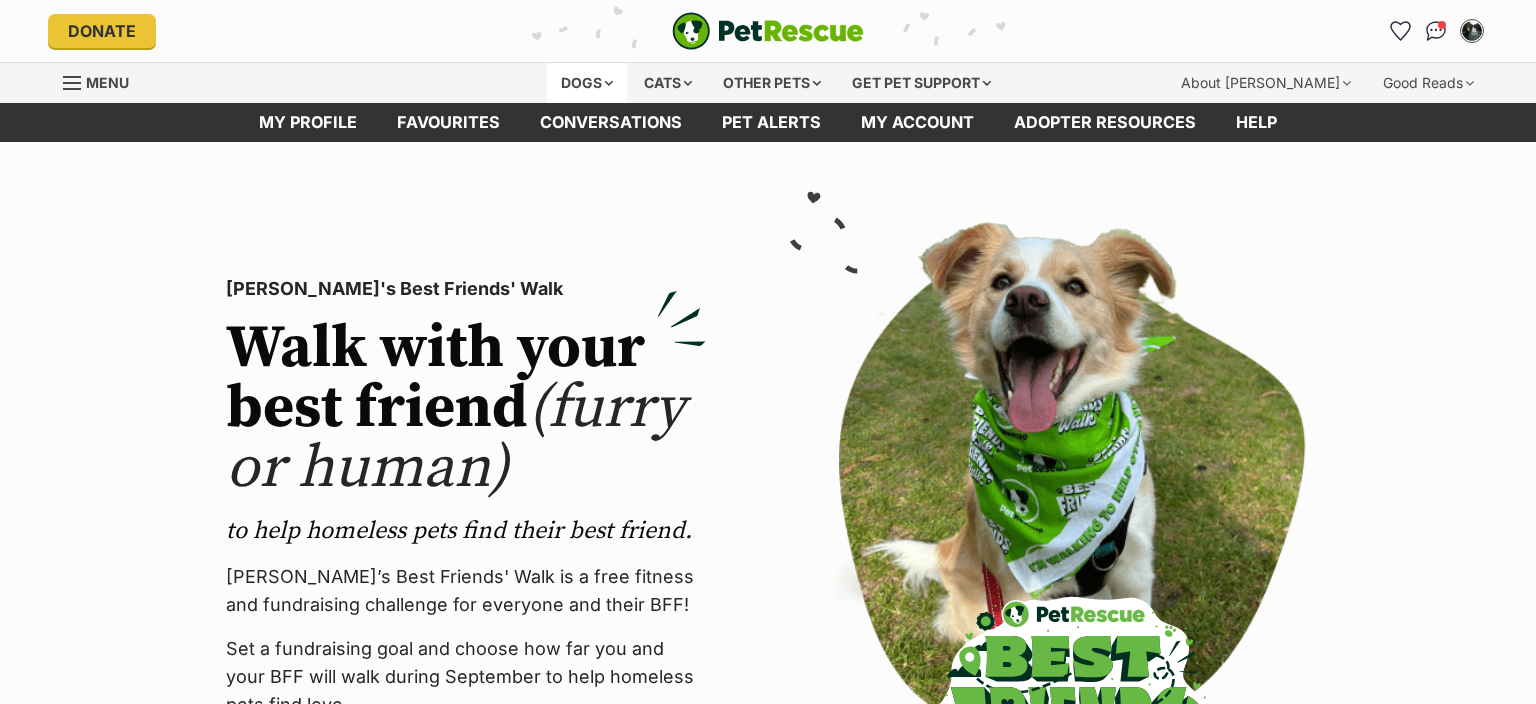 click on "Dogs" at bounding box center (587, 83) 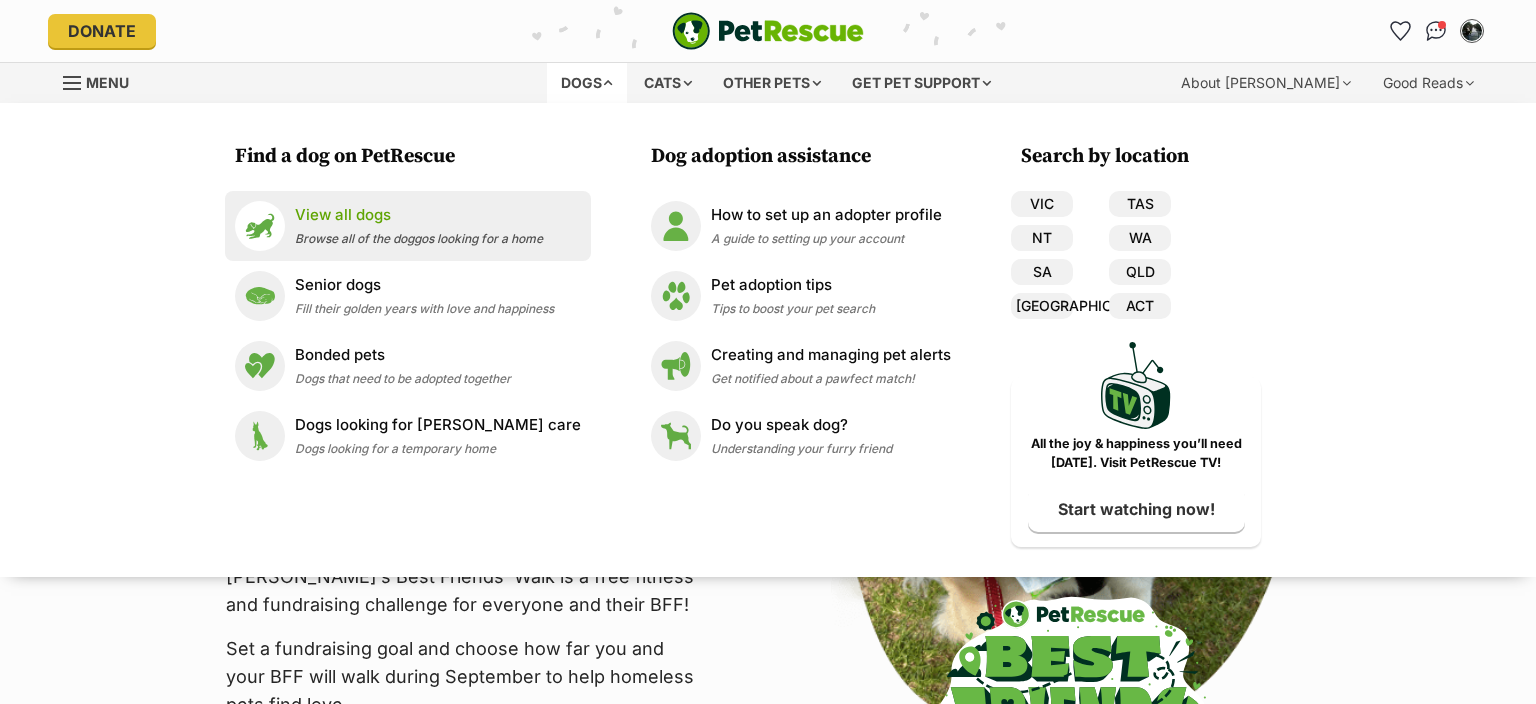 click on "View all dogs" at bounding box center (419, 215) 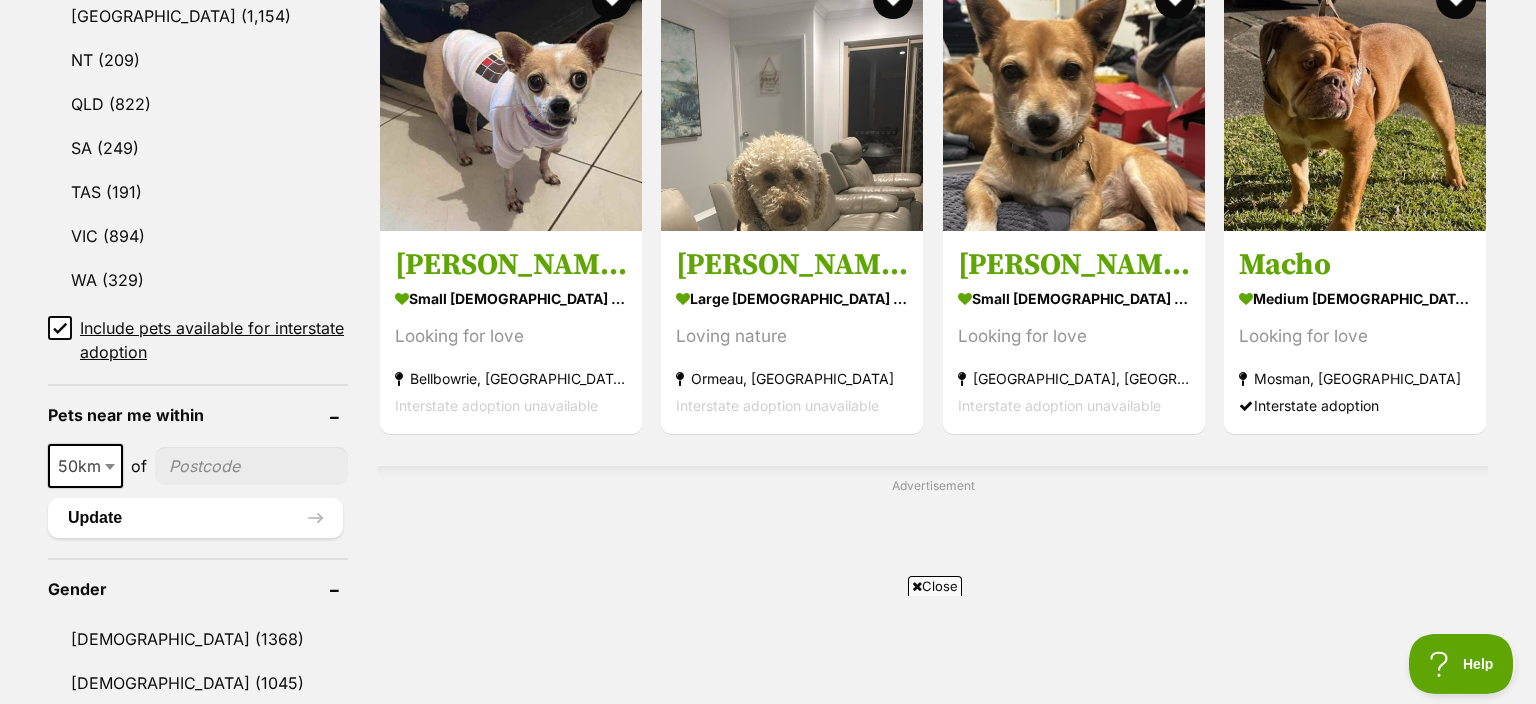 scroll, scrollTop: 1372, scrollLeft: 0, axis: vertical 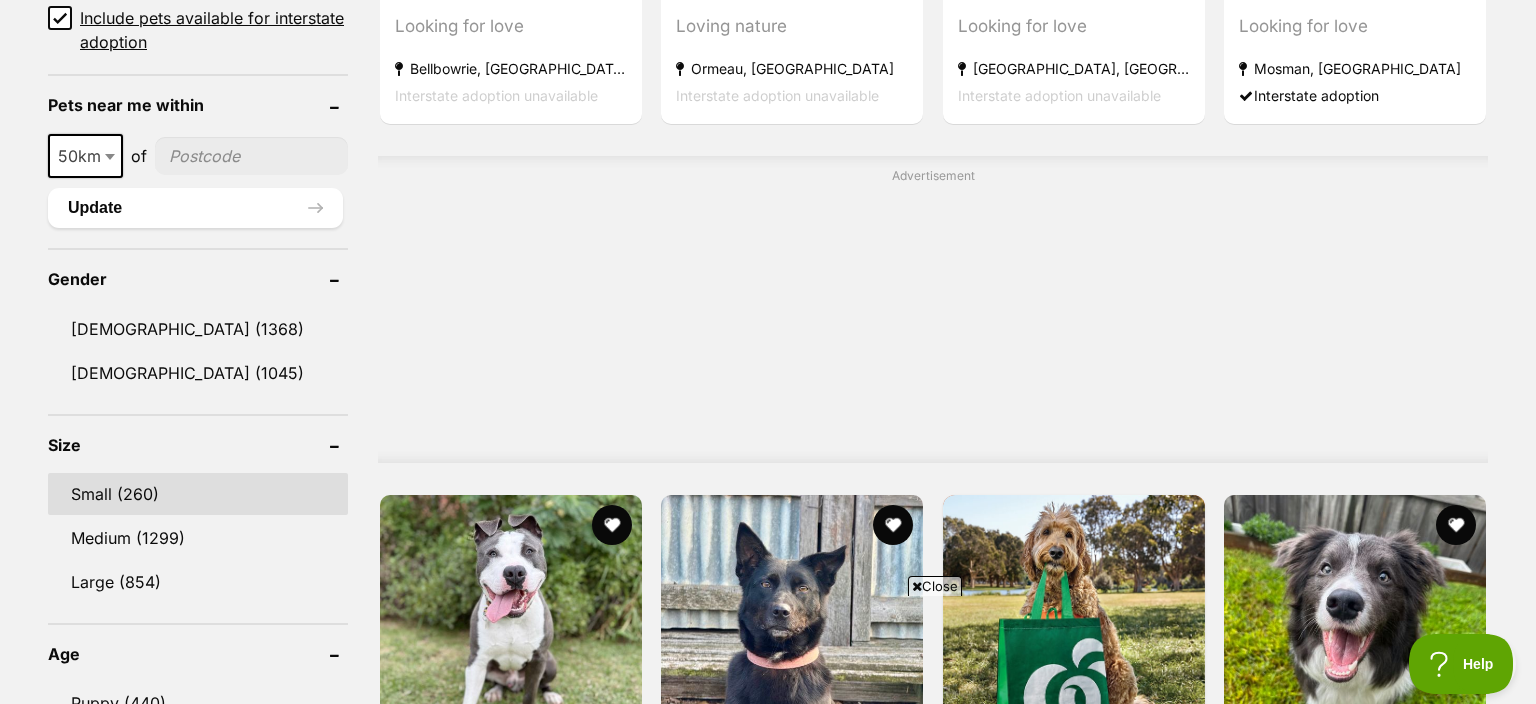 click on "Small (260)" at bounding box center [198, 494] 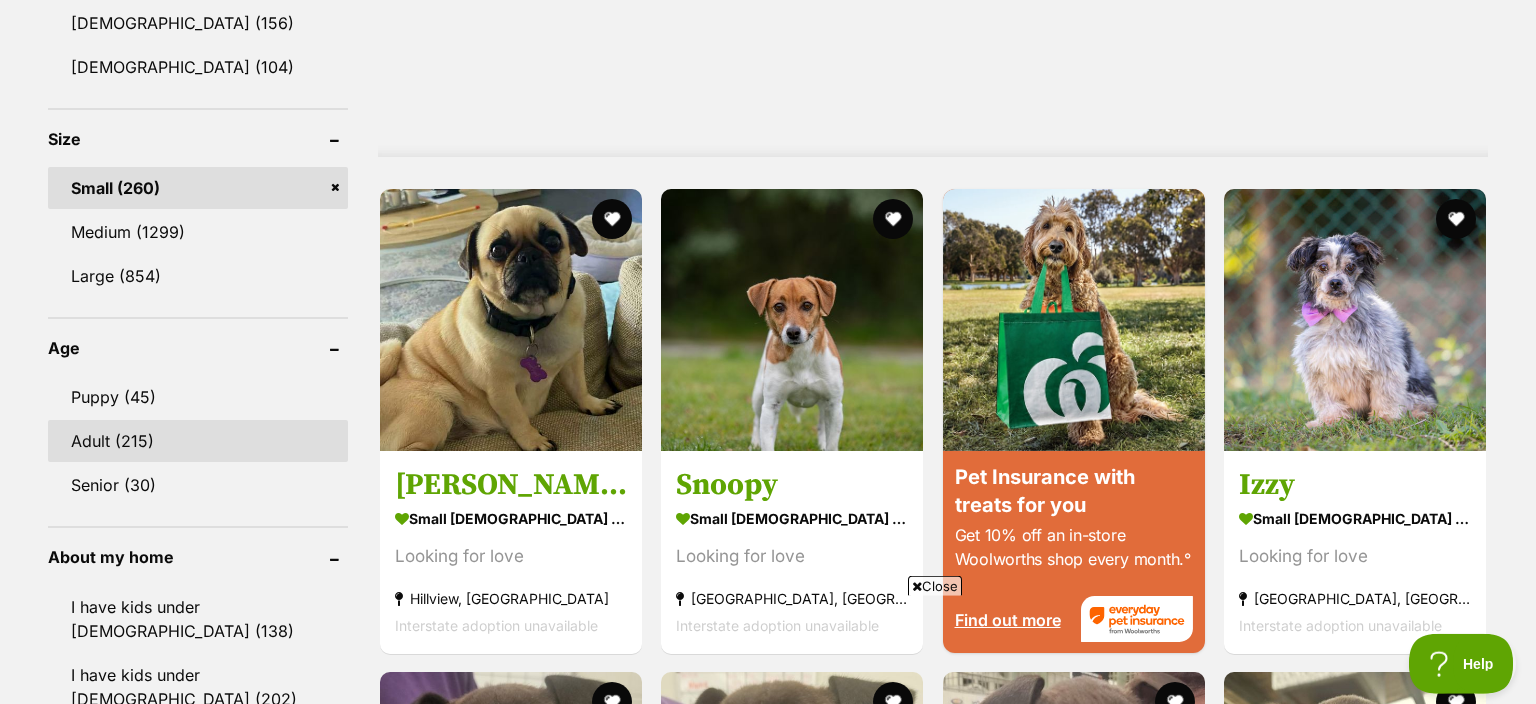 scroll, scrollTop: 1900, scrollLeft: 0, axis: vertical 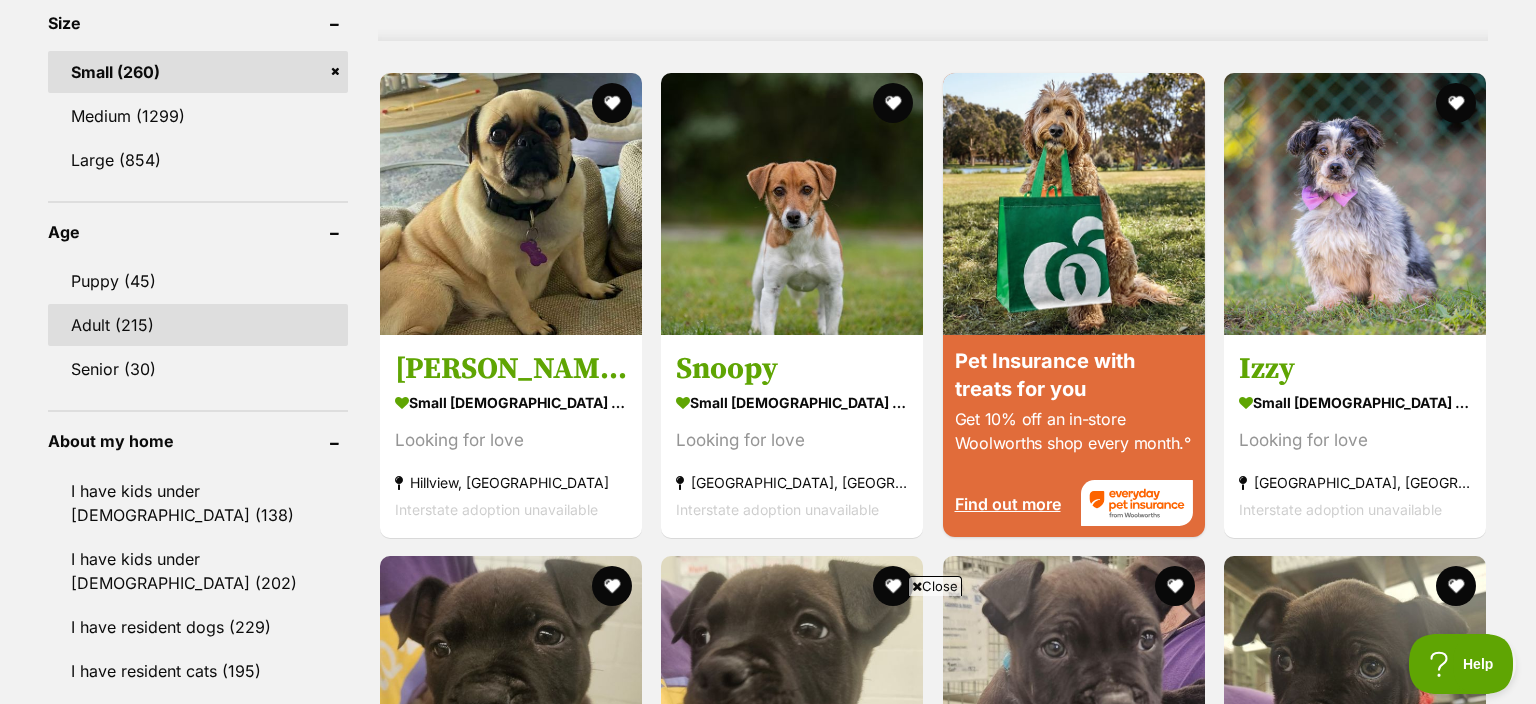 click on "Adult (215)" at bounding box center [198, 325] 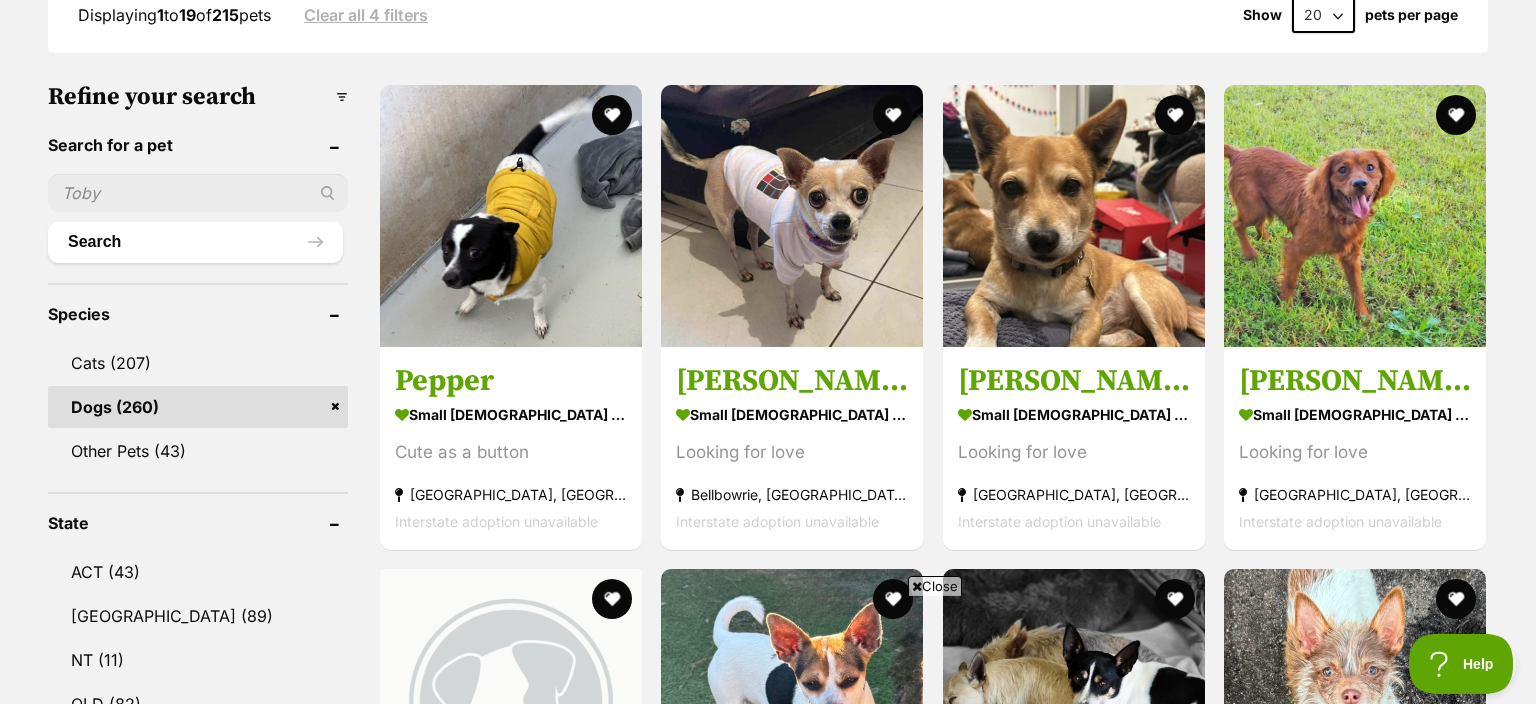 scroll, scrollTop: 211, scrollLeft: 0, axis: vertical 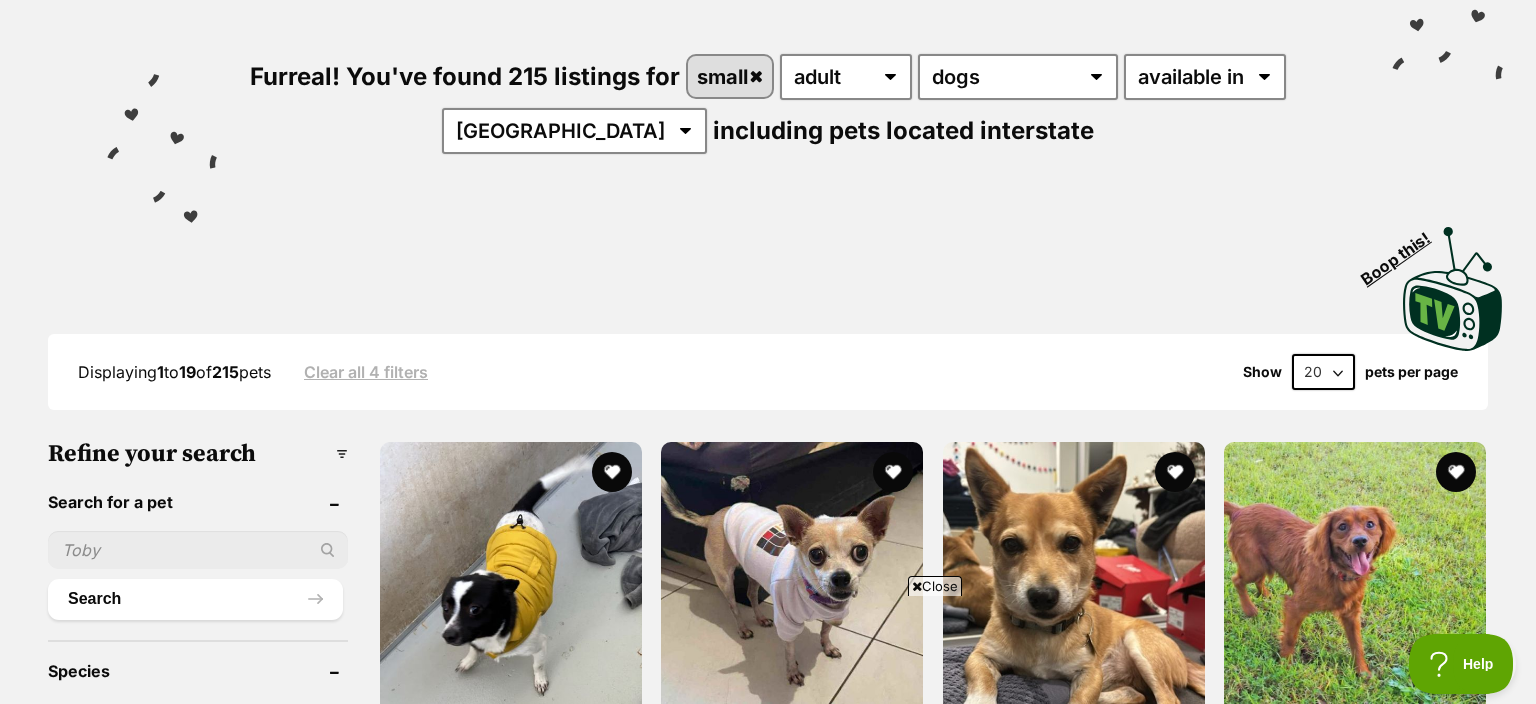 click at bounding box center (198, 550) 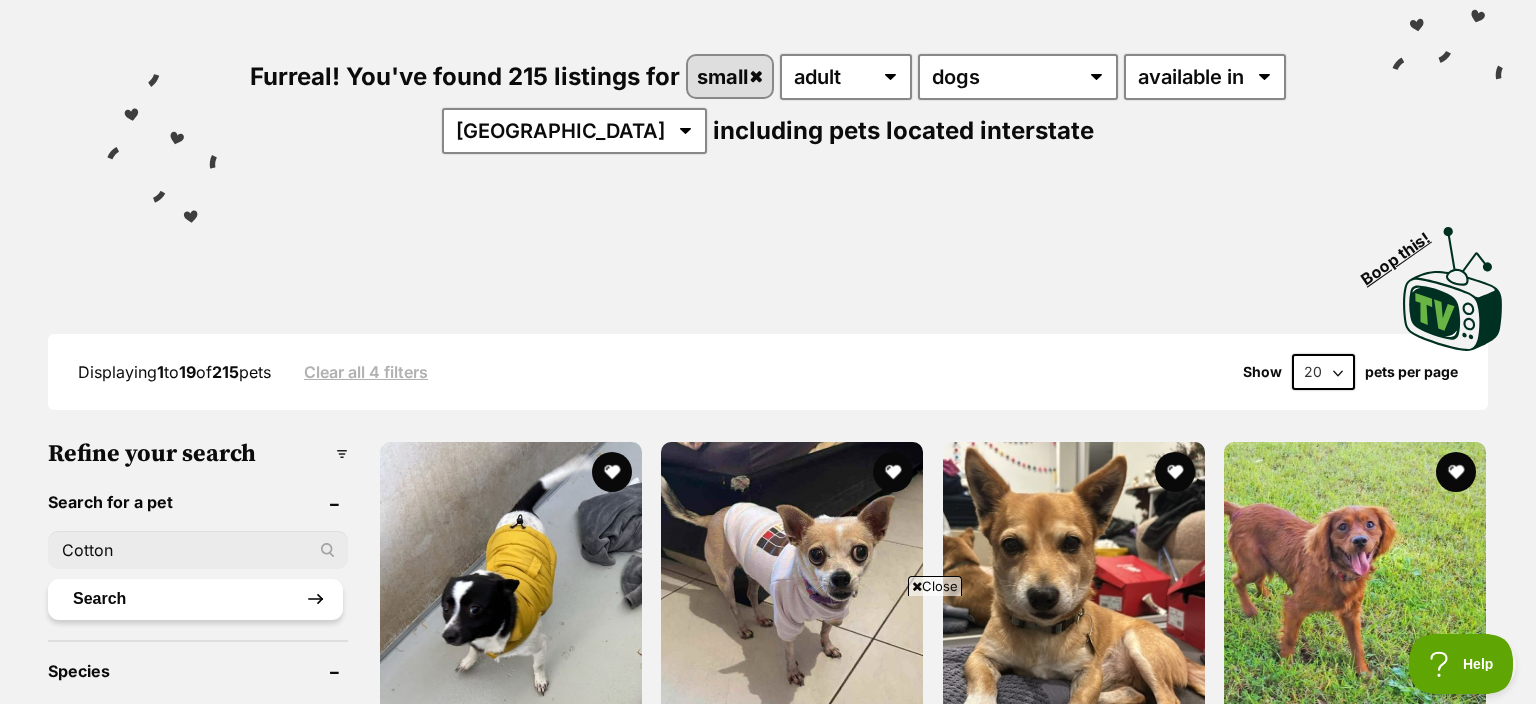 type on "Cotton" 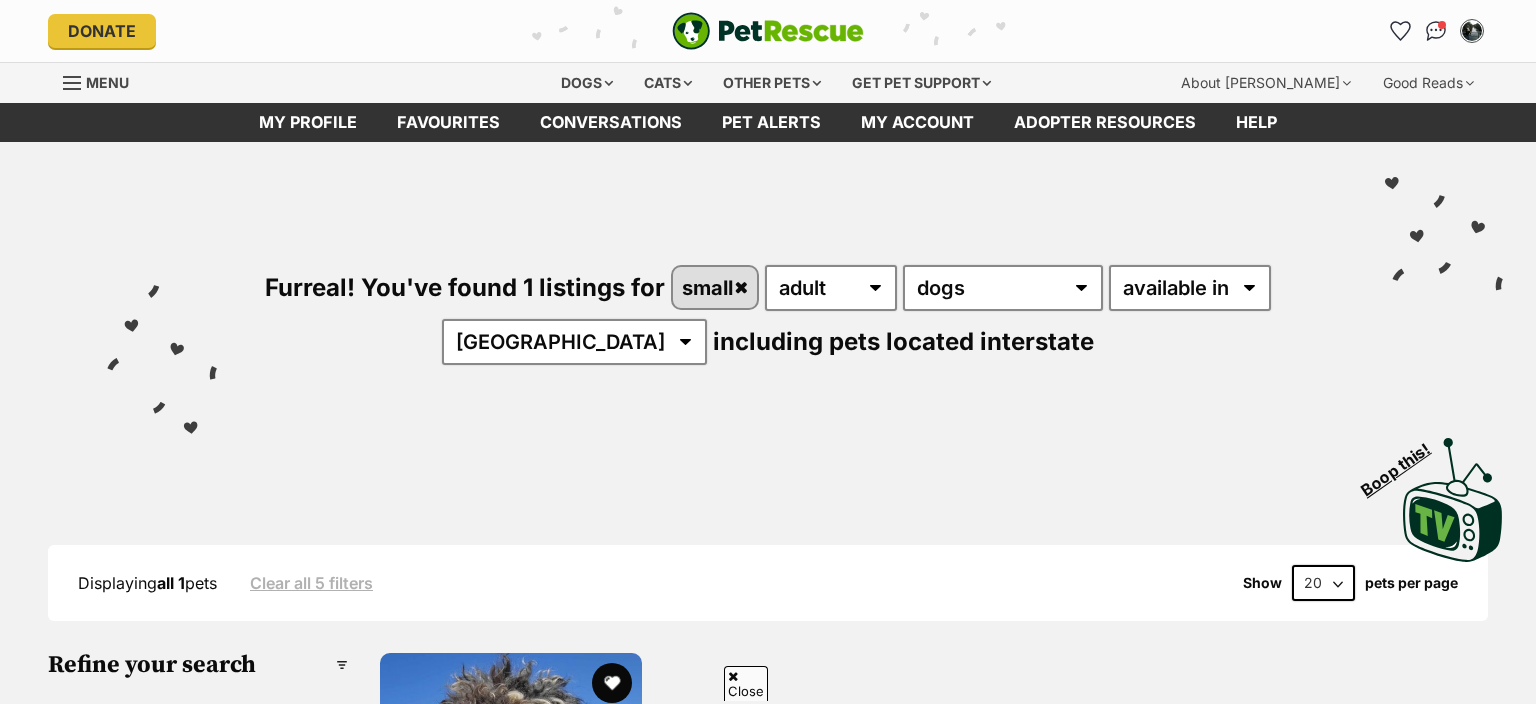 scroll, scrollTop: 528, scrollLeft: 0, axis: vertical 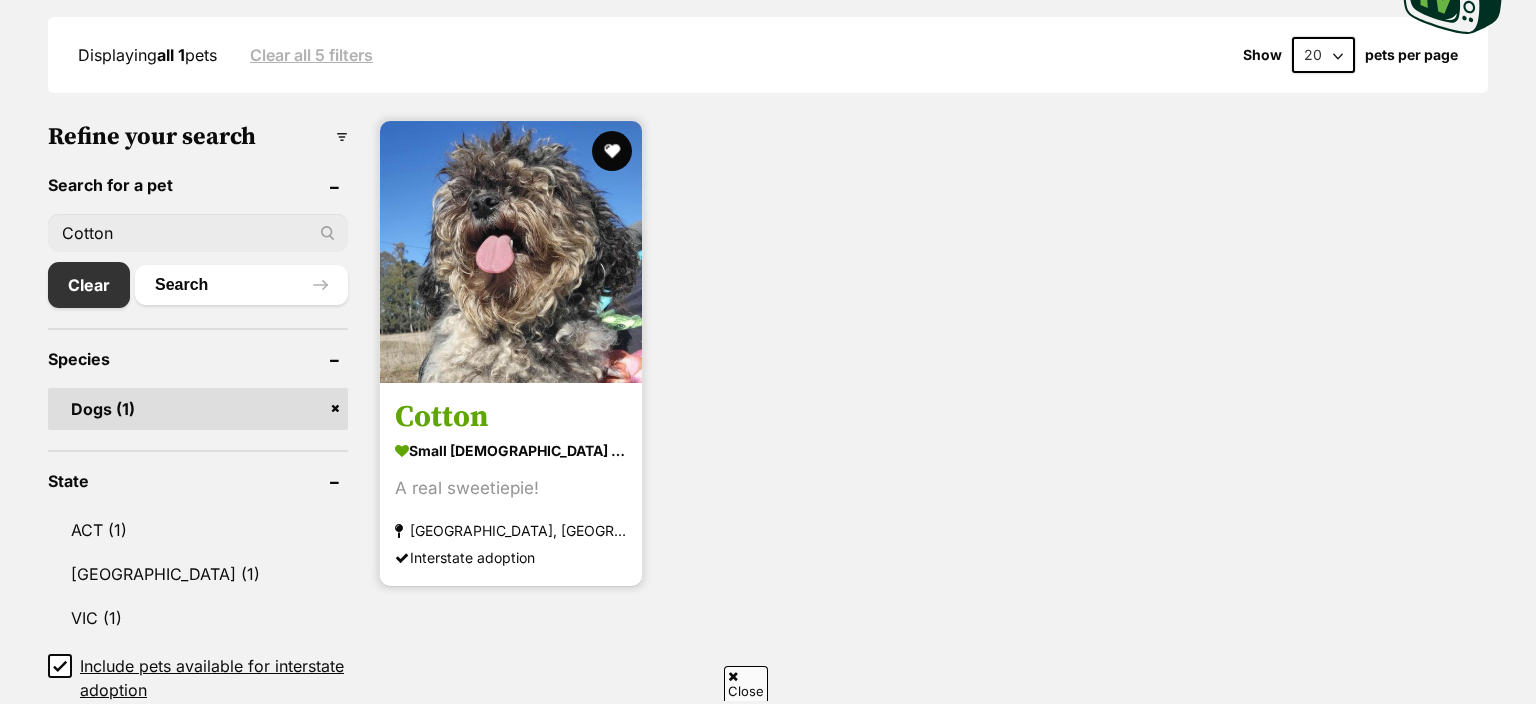 click at bounding box center [511, 252] 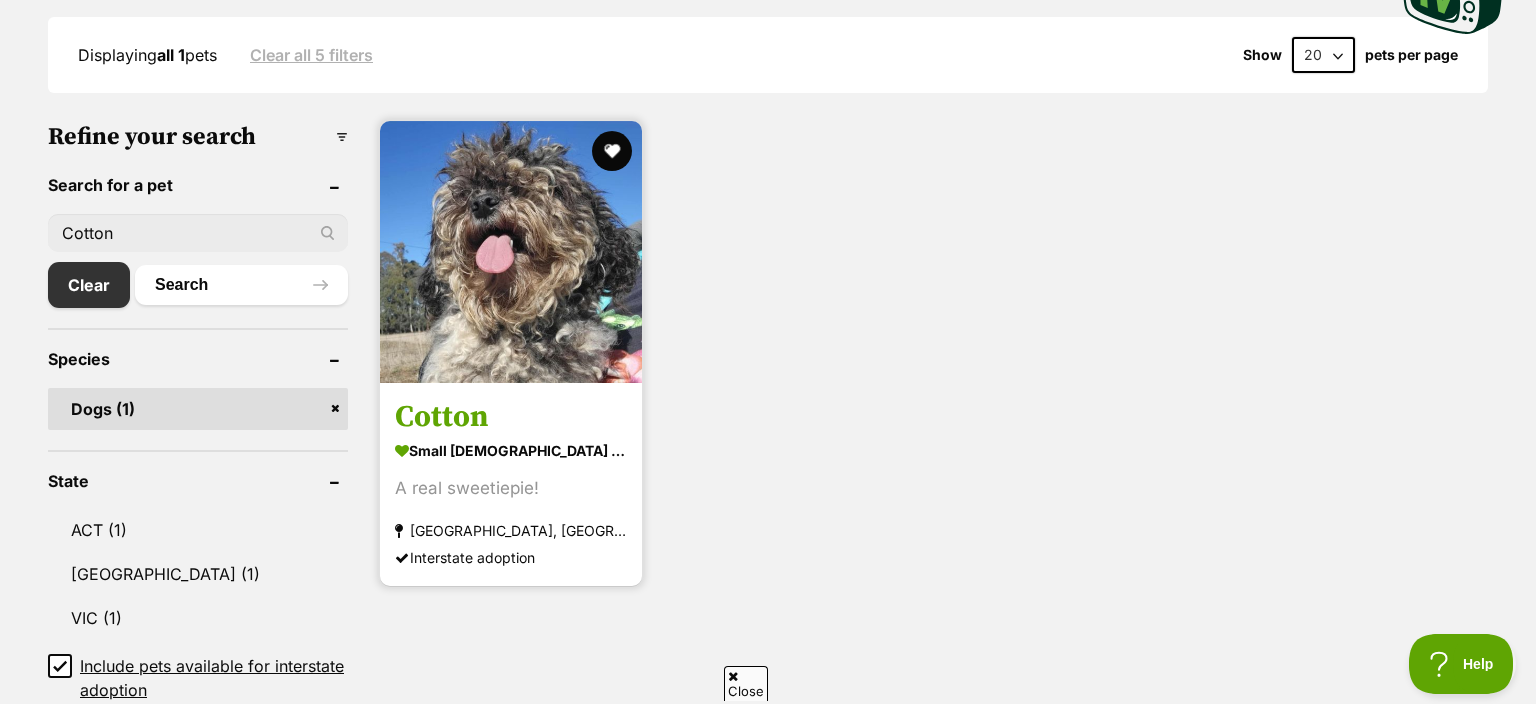 scroll, scrollTop: 0, scrollLeft: 0, axis: both 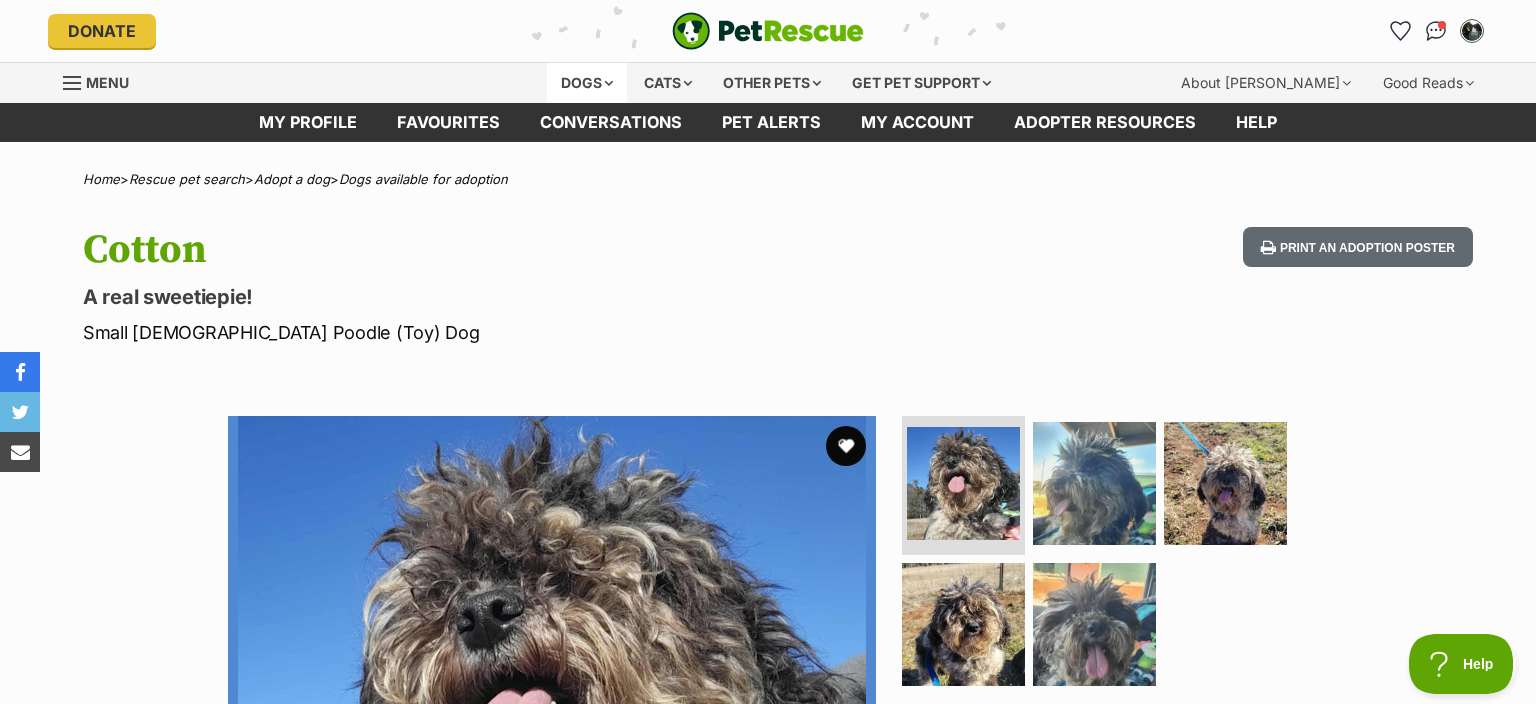 click on "Dogs" at bounding box center [587, 83] 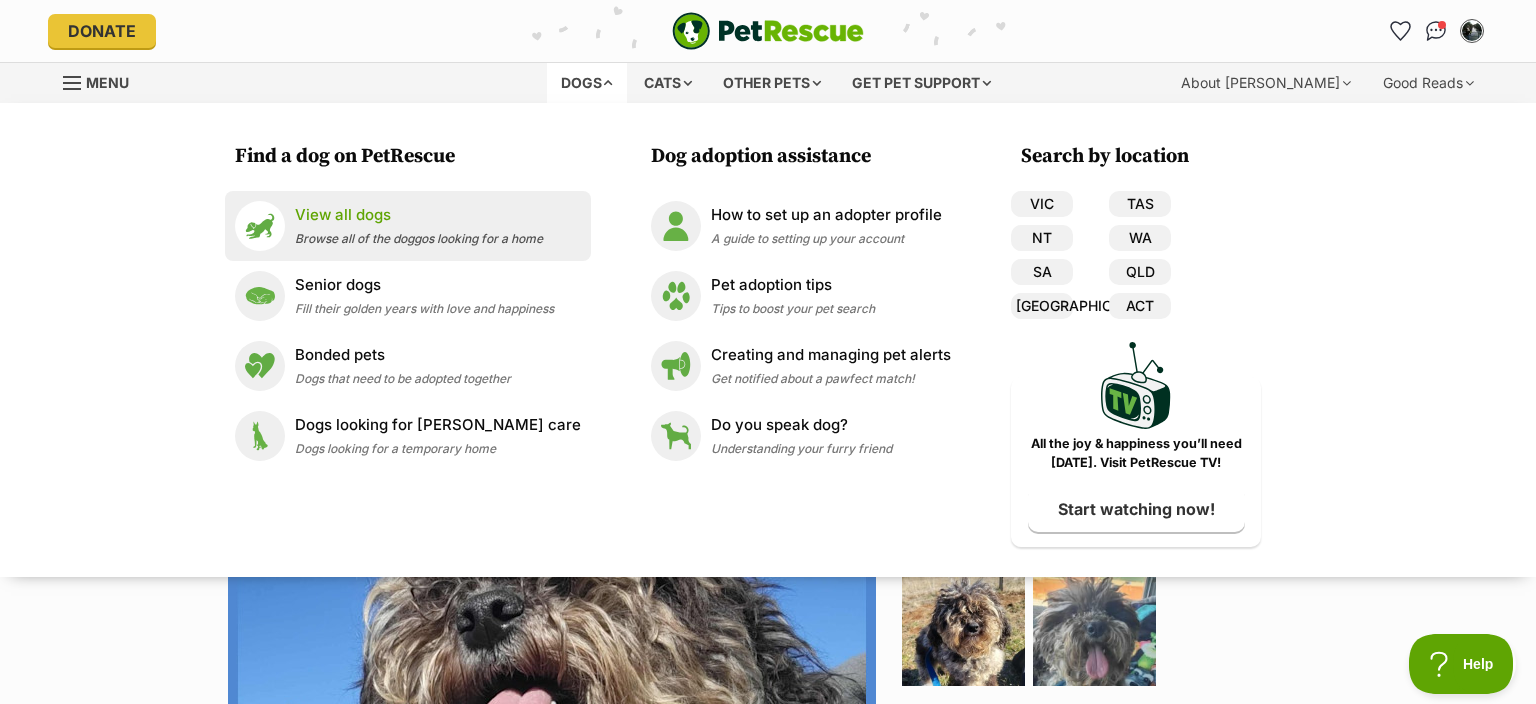 click on "View all dogs" at bounding box center [419, 215] 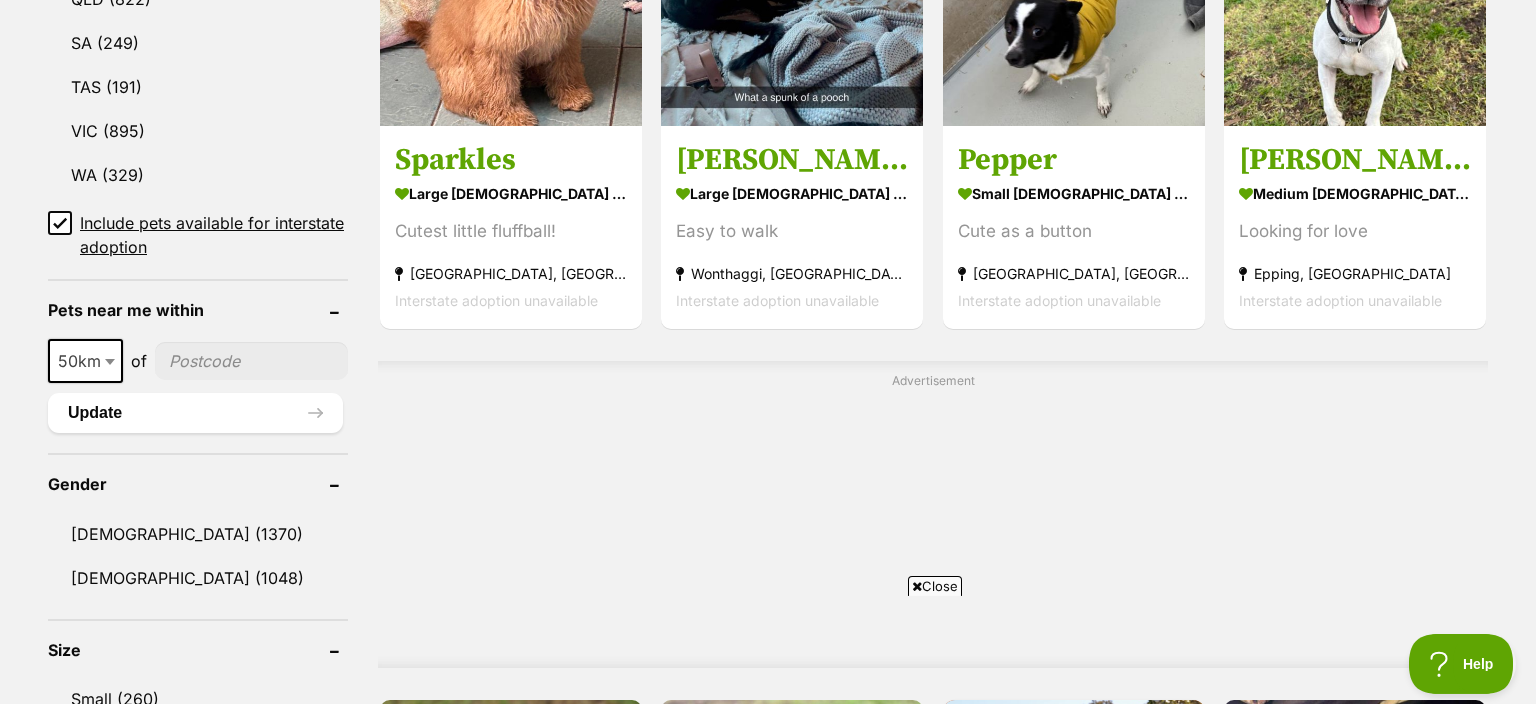 scroll, scrollTop: 1478, scrollLeft: 0, axis: vertical 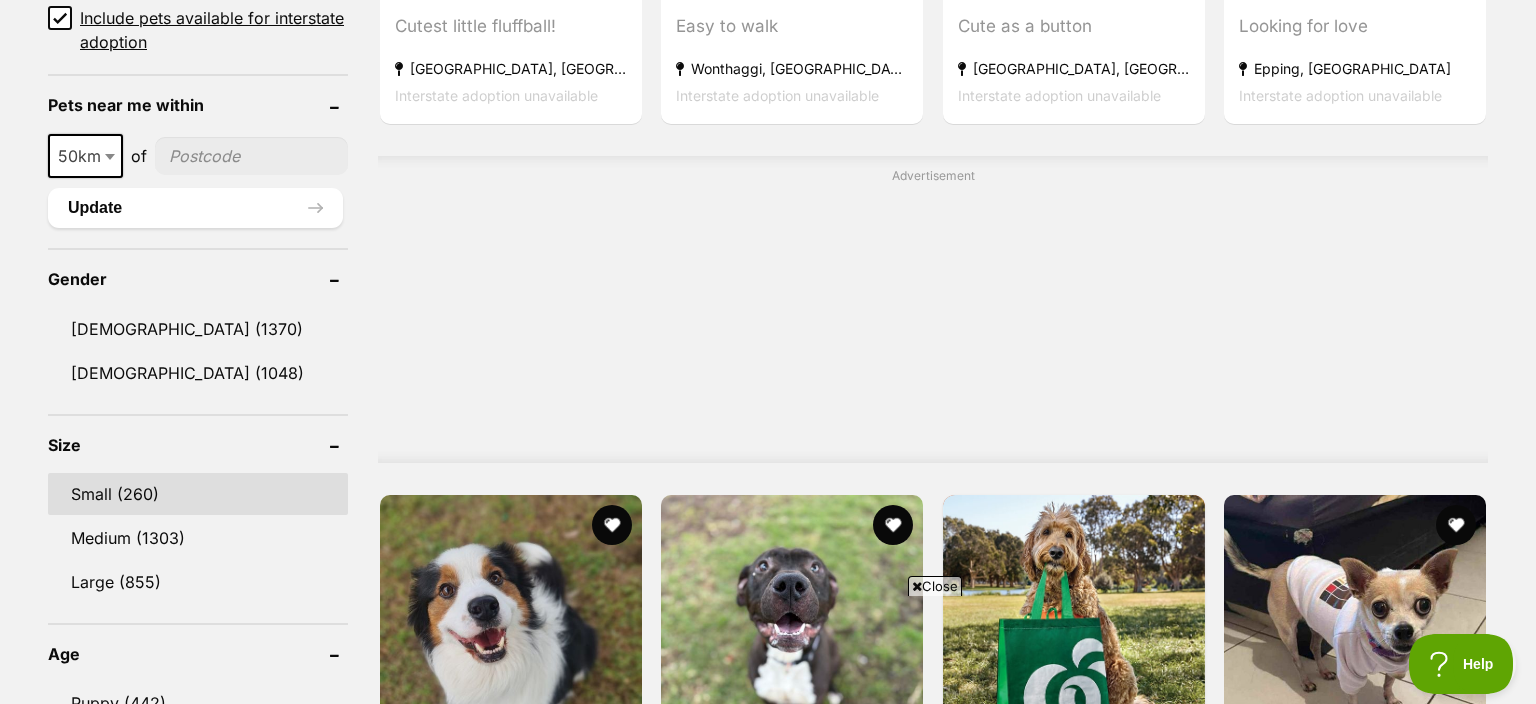 click on "Small (260)" at bounding box center (198, 494) 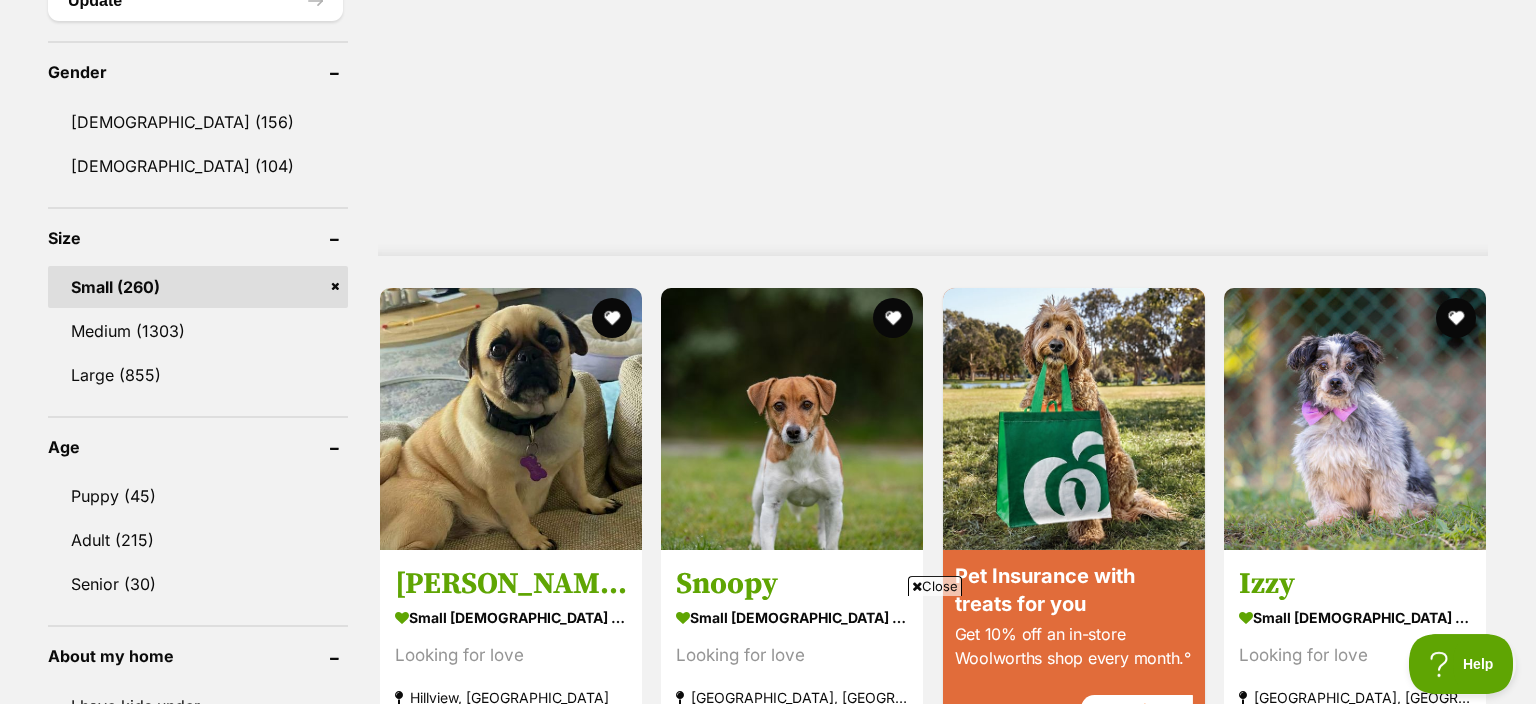 scroll, scrollTop: 1689, scrollLeft: 0, axis: vertical 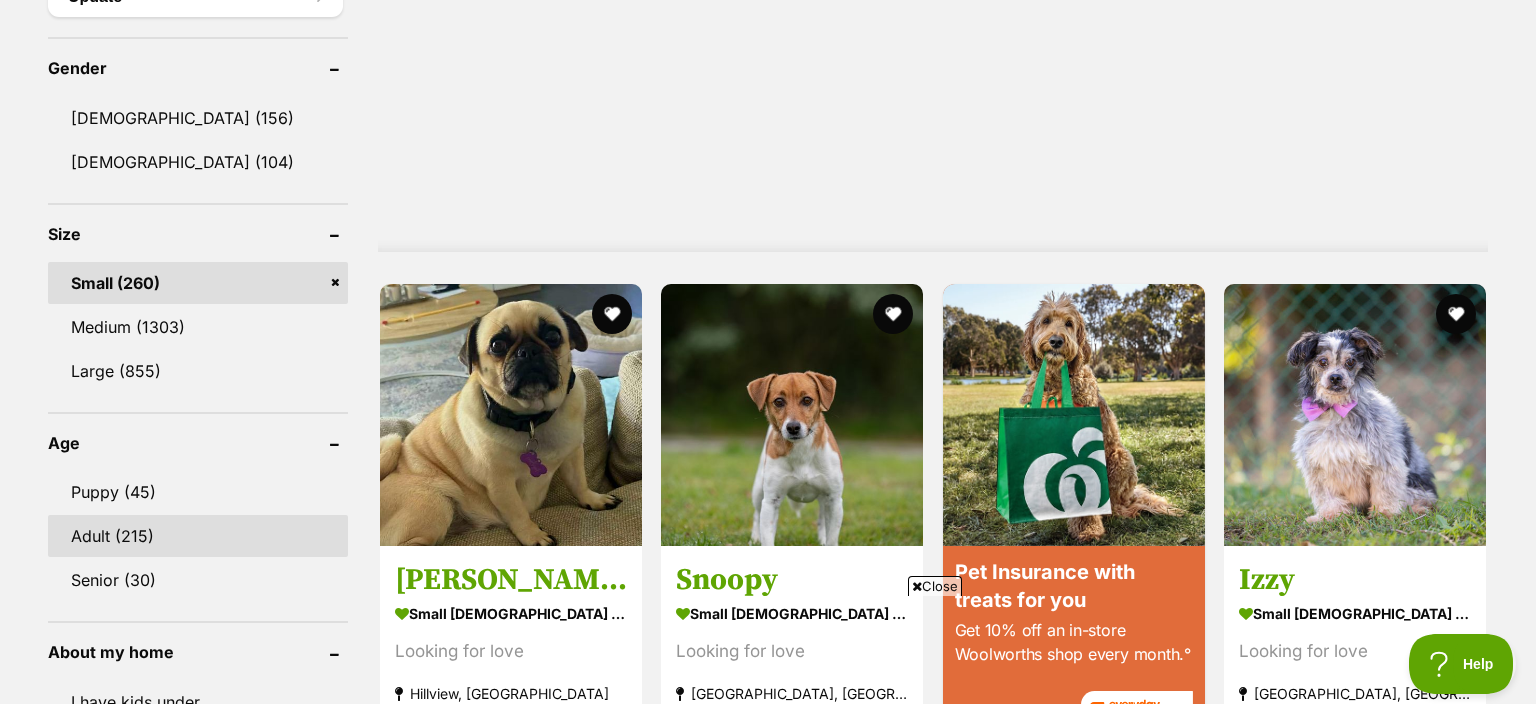 click on "Adult (215)" at bounding box center (198, 536) 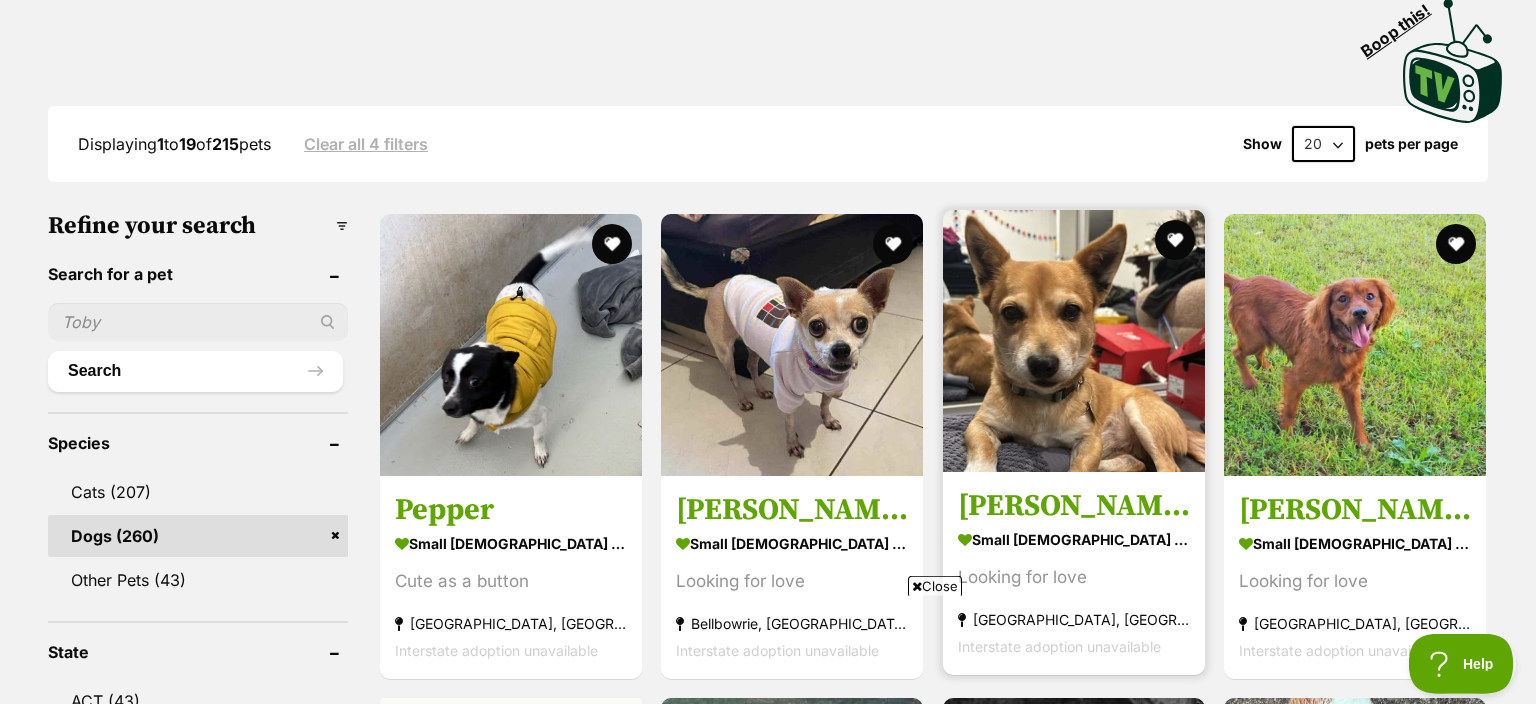 scroll, scrollTop: 422, scrollLeft: 0, axis: vertical 